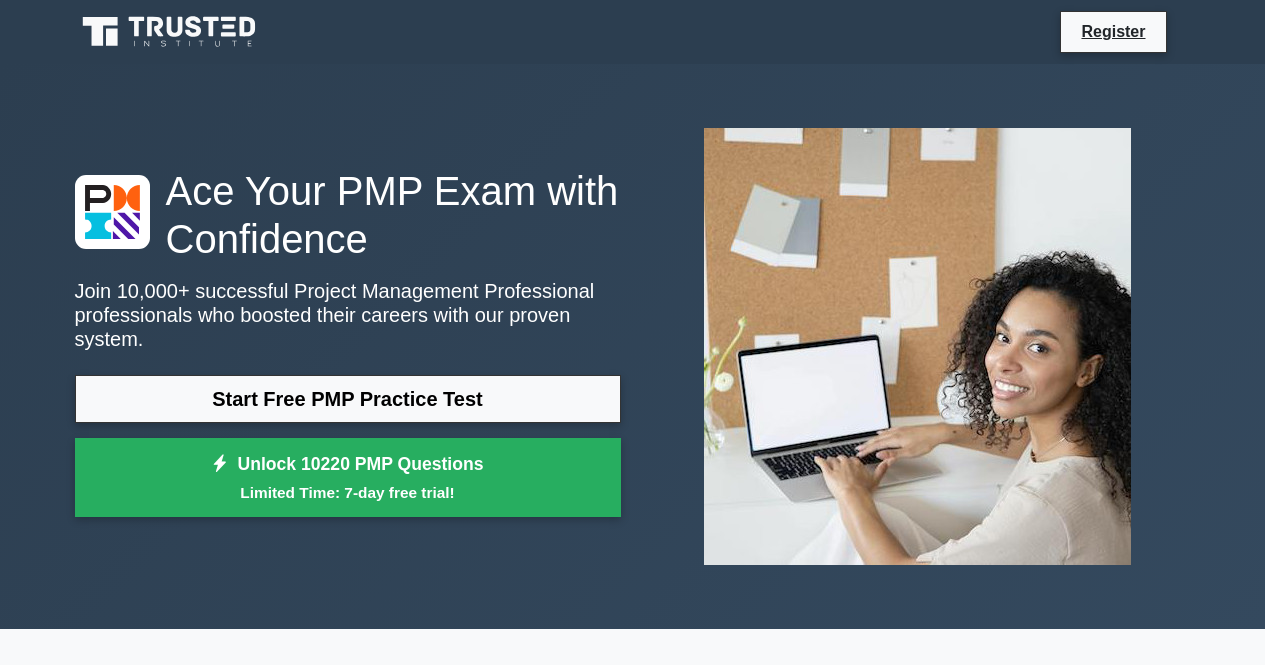 scroll, scrollTop: 0, scrollLeft: 0, axis: both 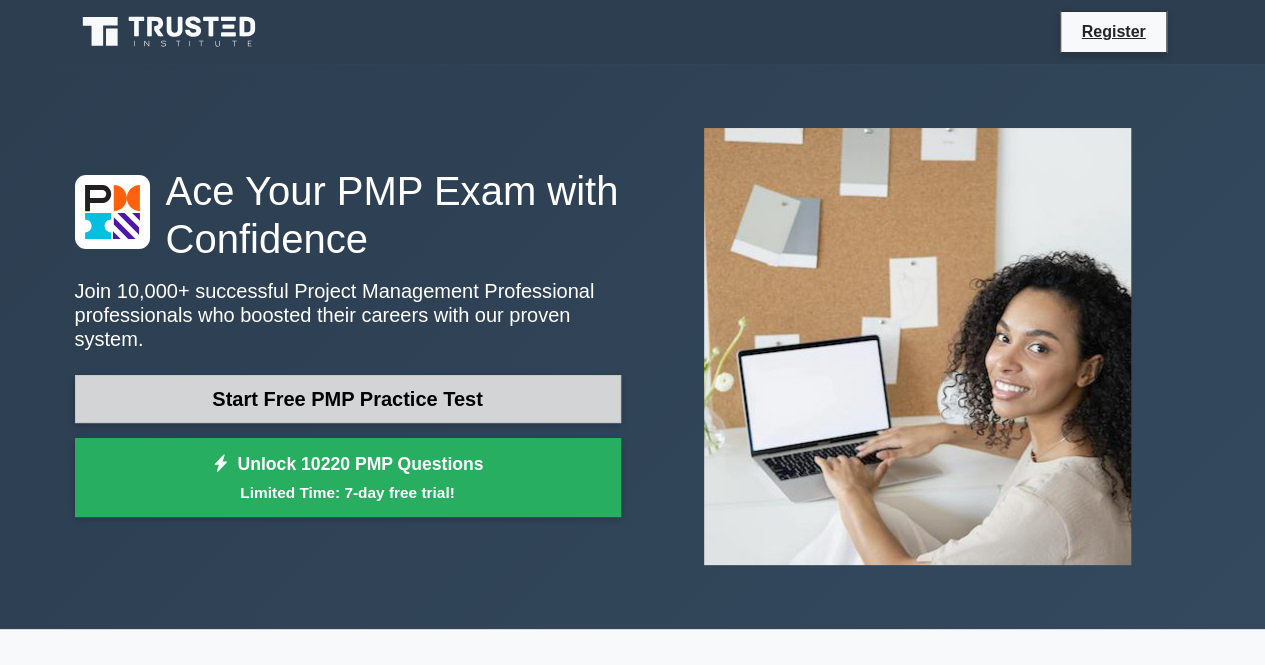 click on "Start Free PMP Practice Test" at bounding box center [348, 399] 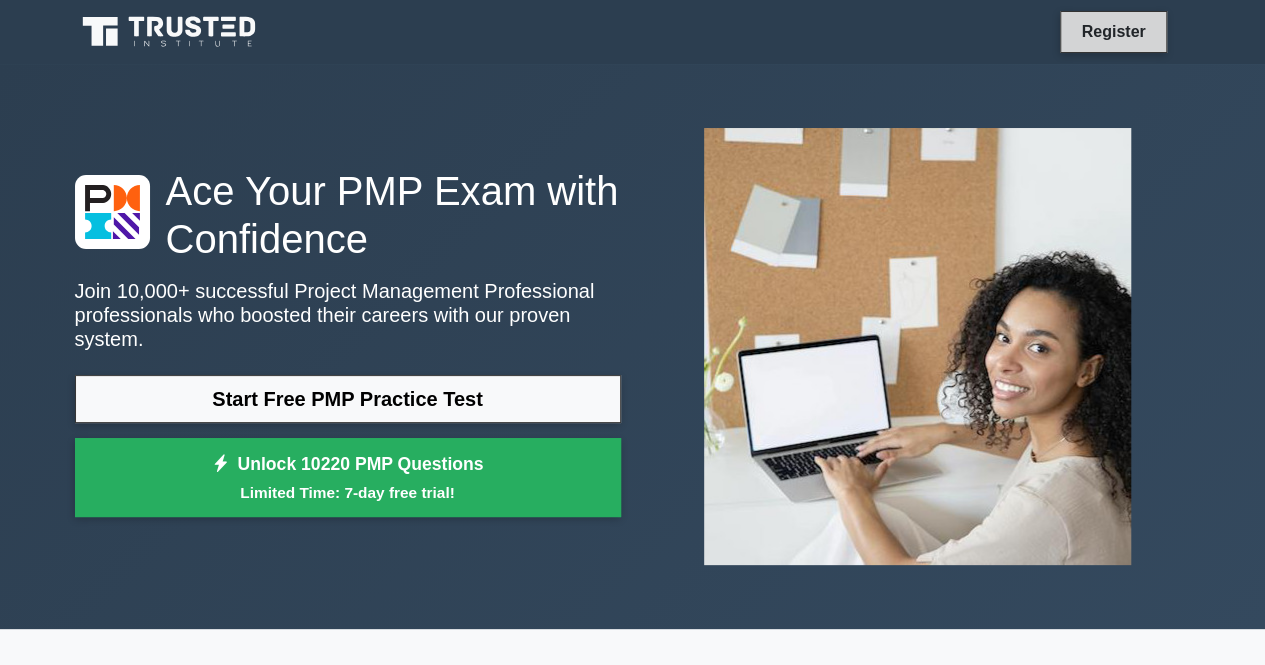 click on "Register" at bounding box center [1113, 31] 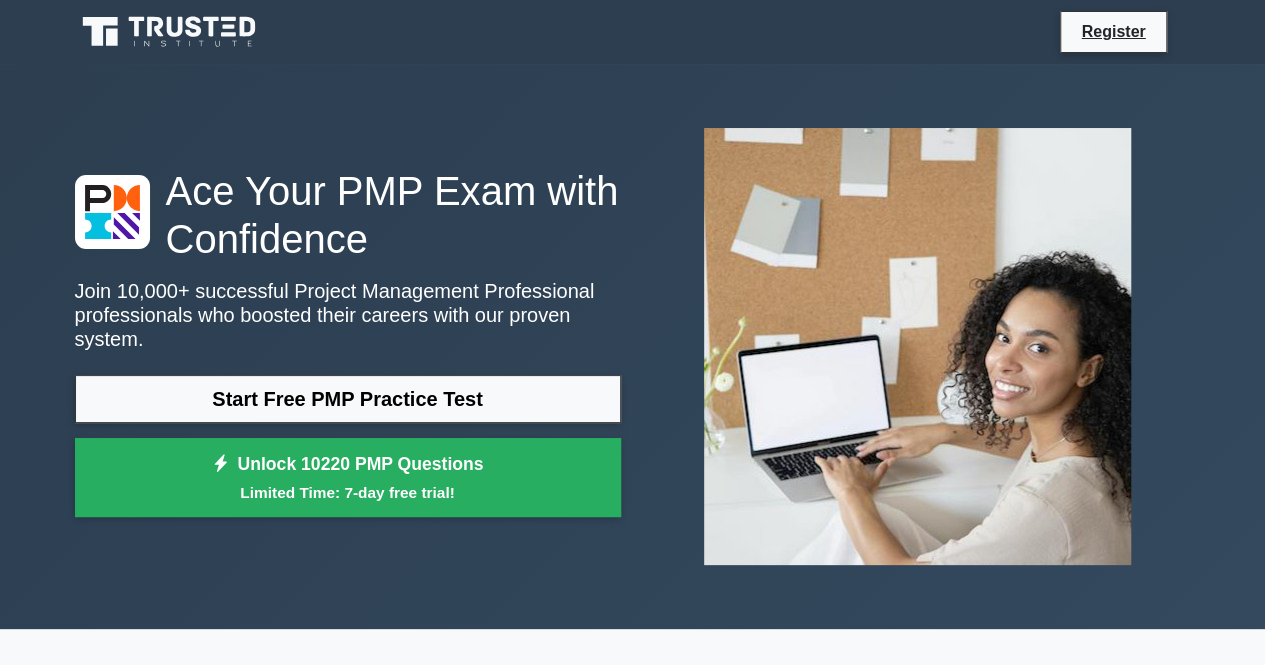 scroll, scrollTop: 25, scrollLeft: 0, axis: vertical 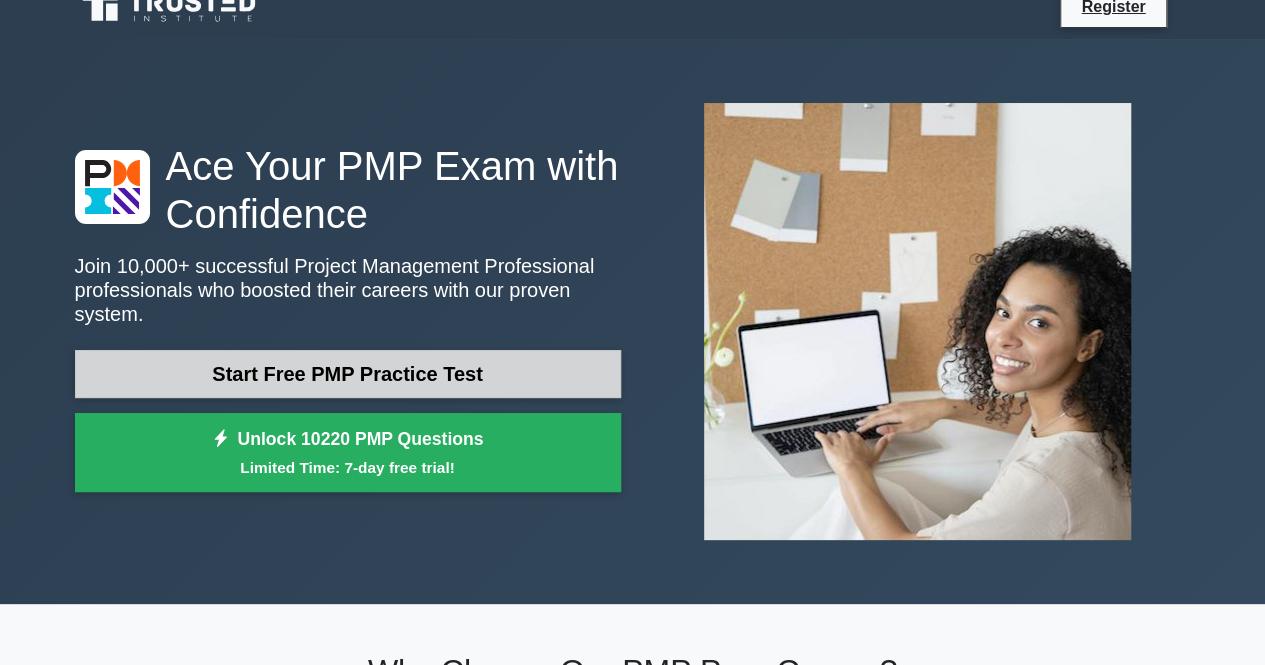 click on "Start Free PMP Practice Test" at bounding box center (348, 374) 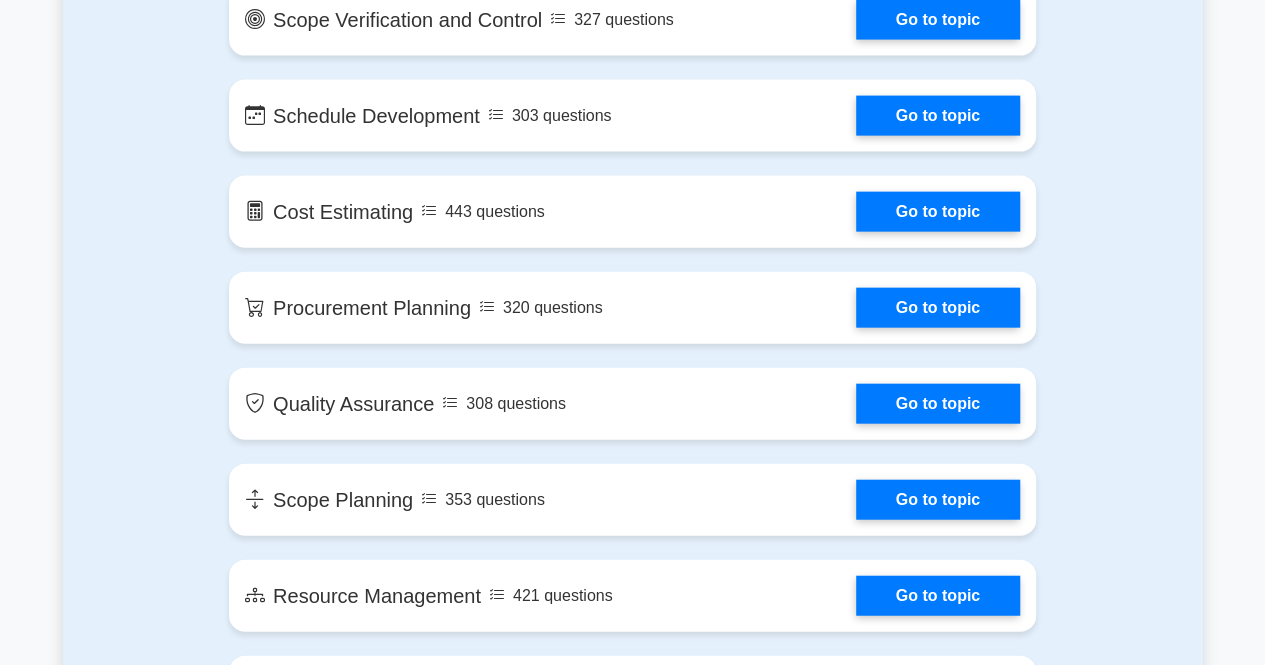 scroll, scrollTop: 2135, scrollLeft: 0, axis: vertical 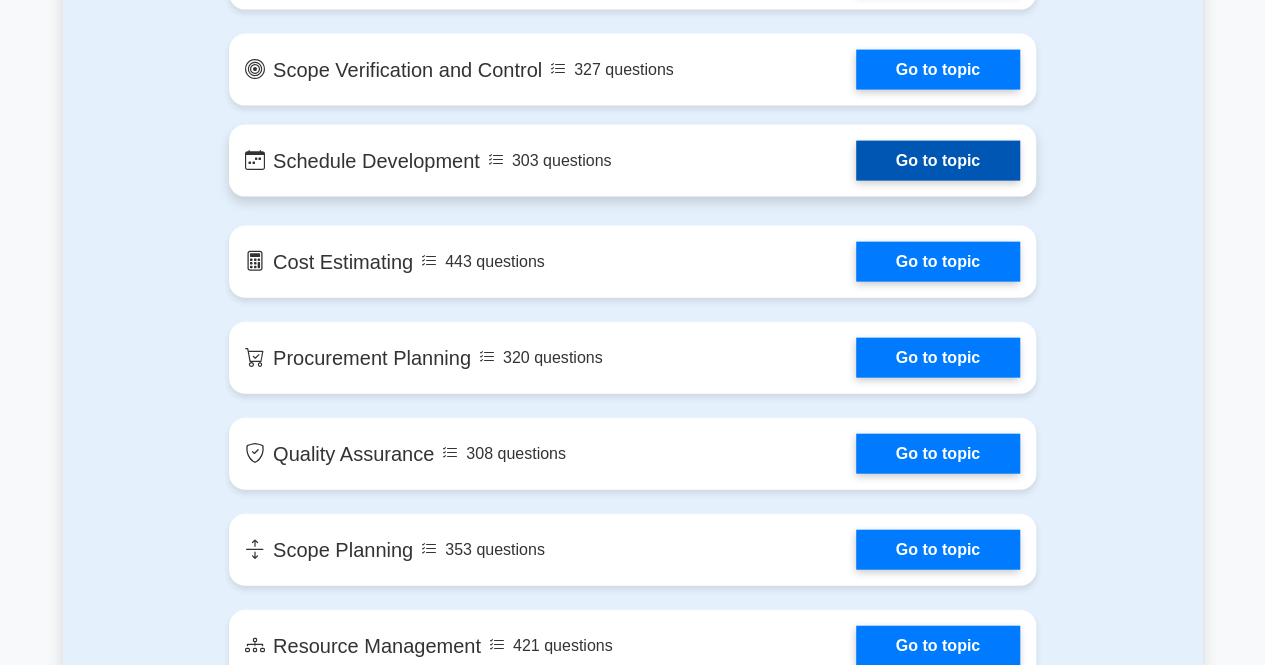 click on "Go to topic" at bounding box center (938, 161) 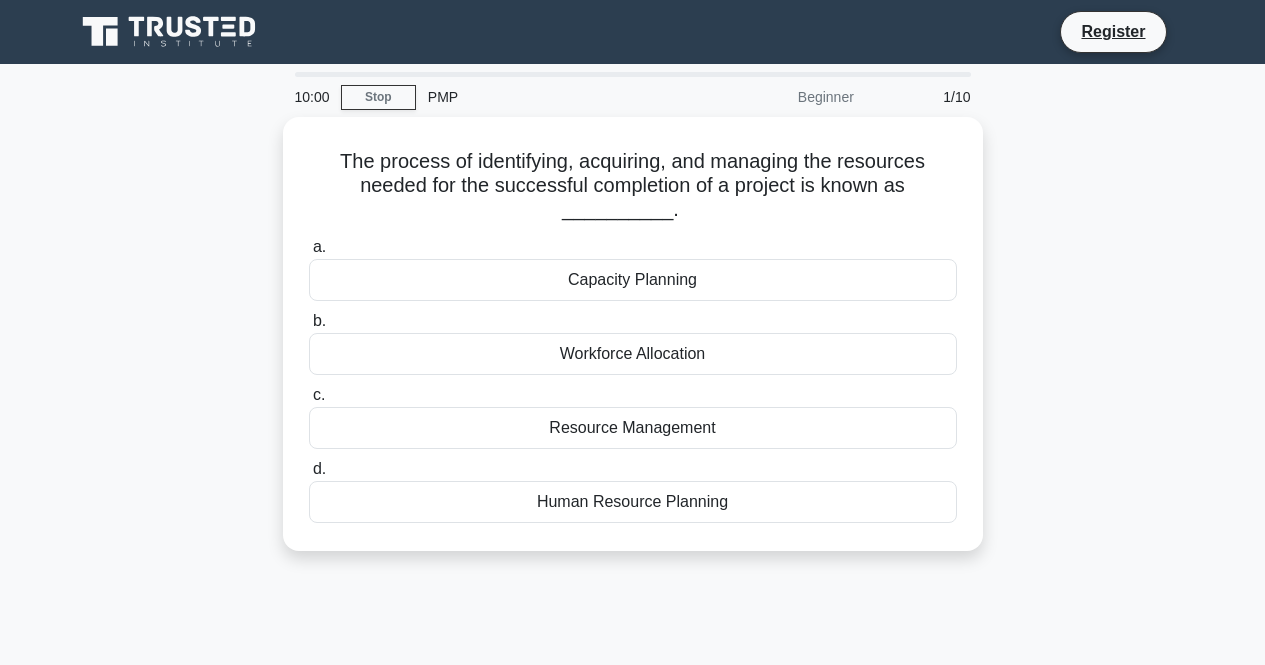 scroll, scrollTop: 0, scrollLeft: 0, axis: both 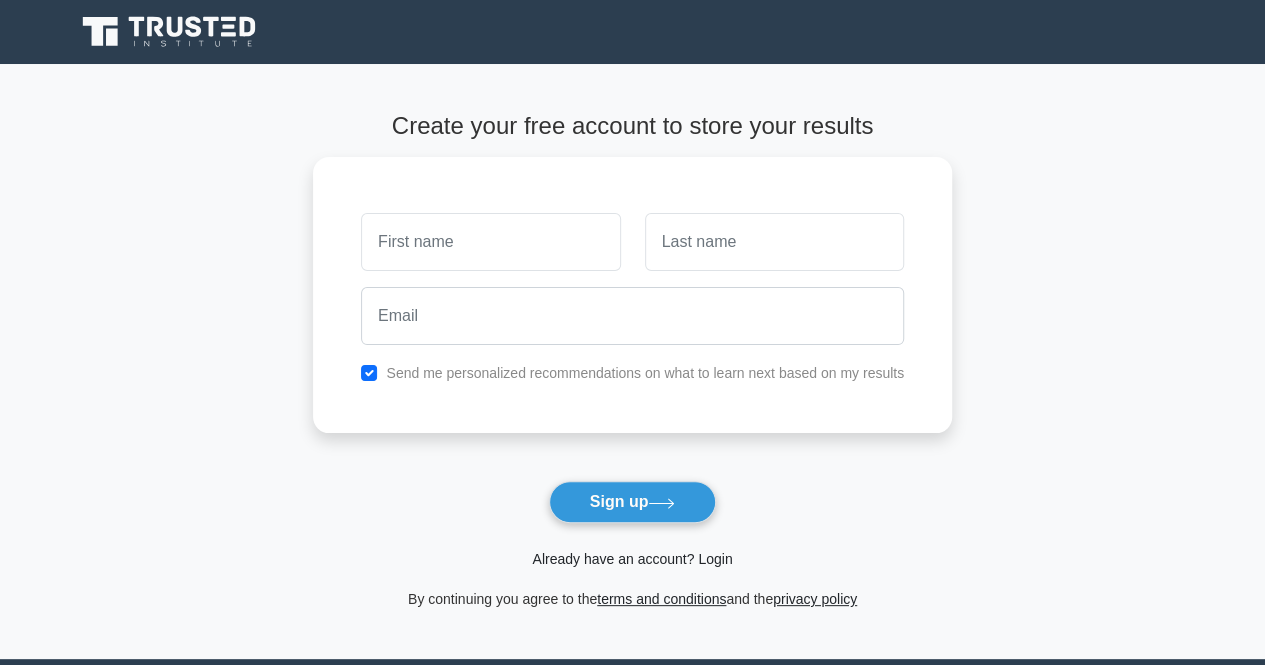 click on "Already have an account? Login" at bounding box center (632, 559) 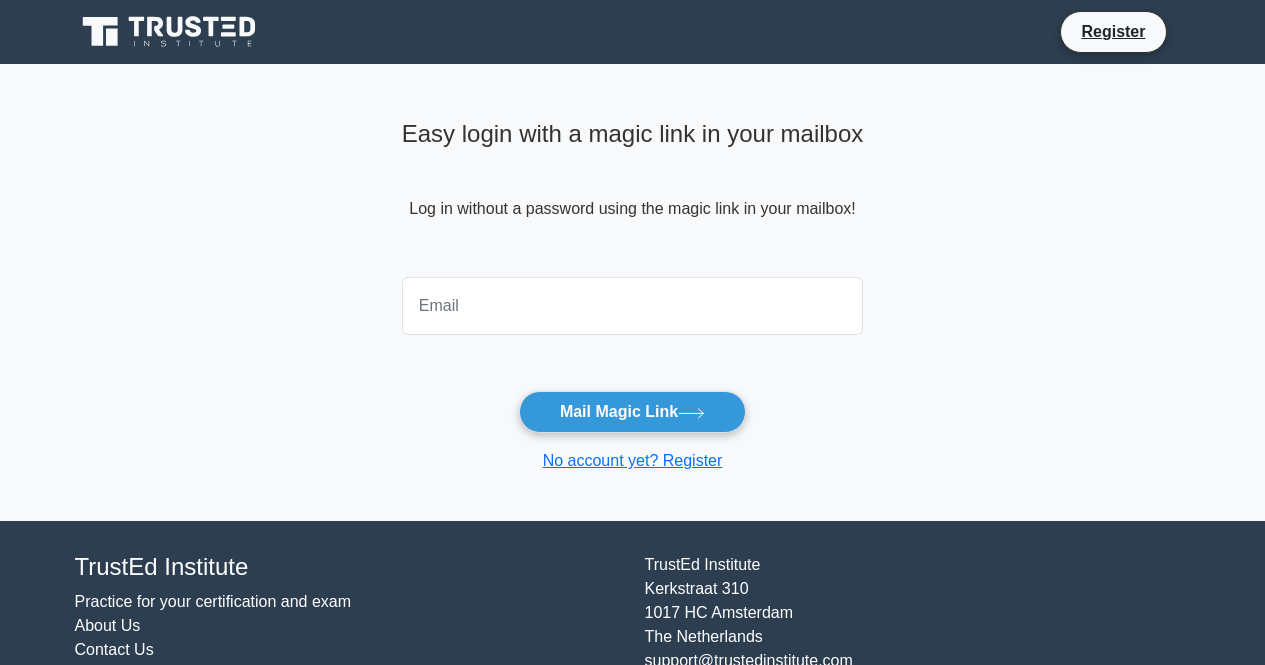 scroll, scrollTop: 0, scrollLeft: 0, axis: both 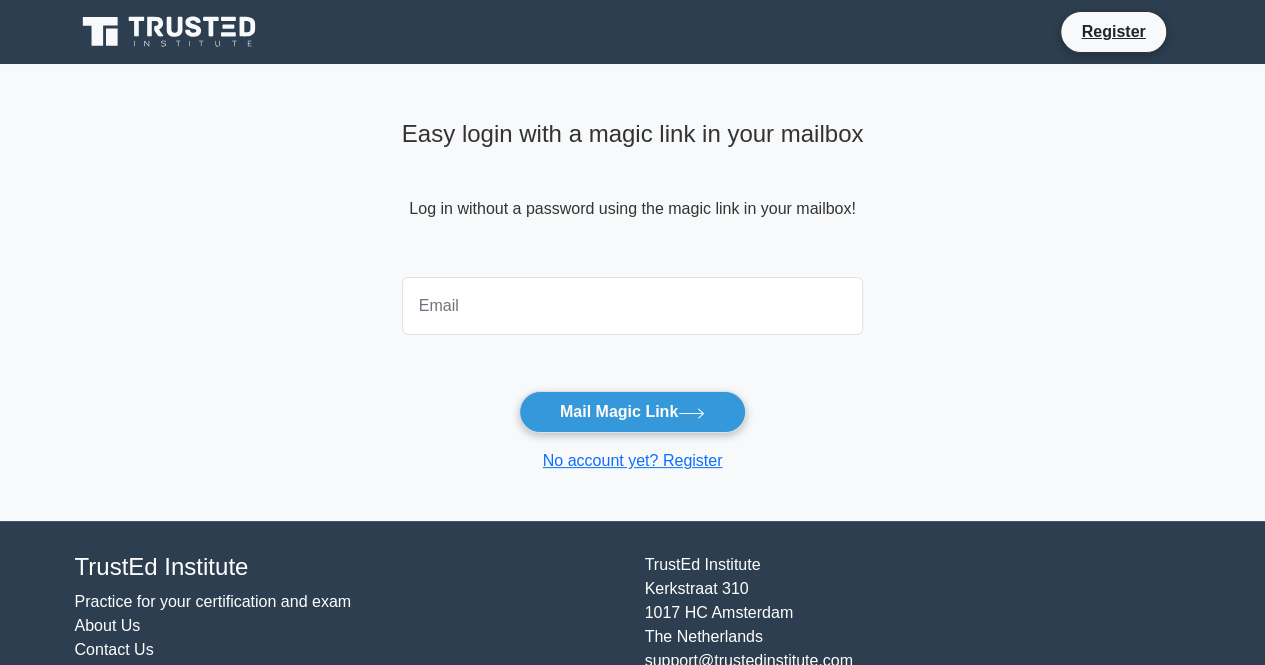 type on "f" 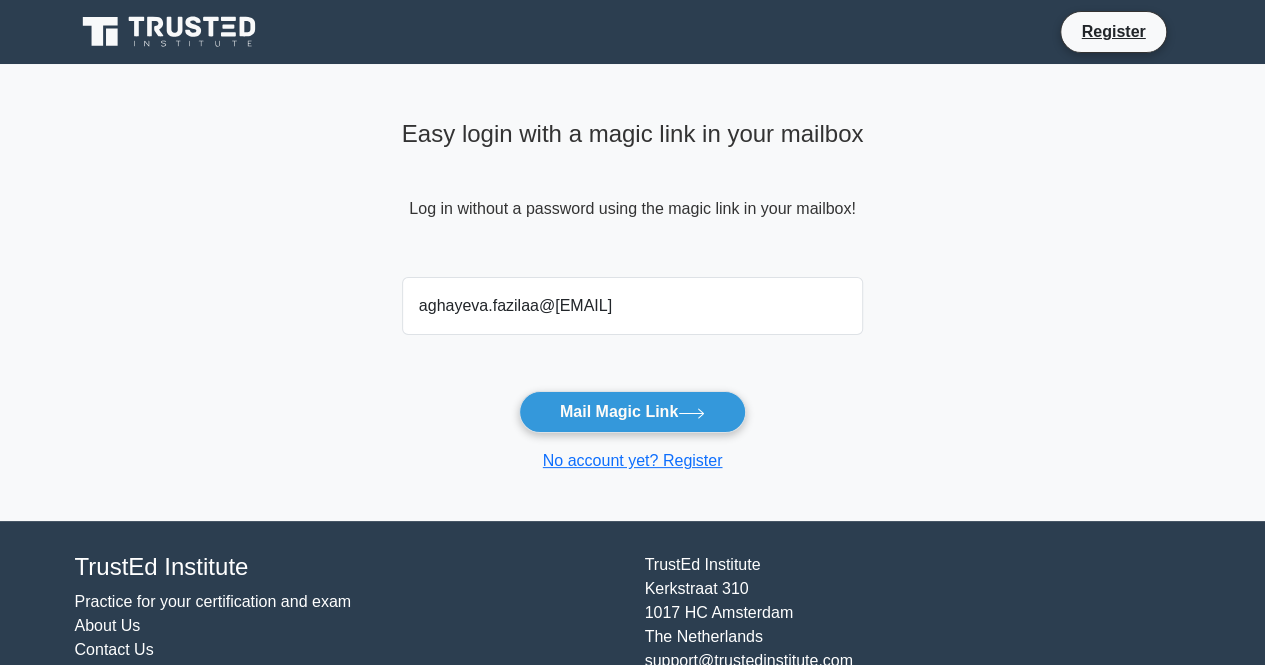 type on "aghayeva.fazilaa@[EMAIL]" 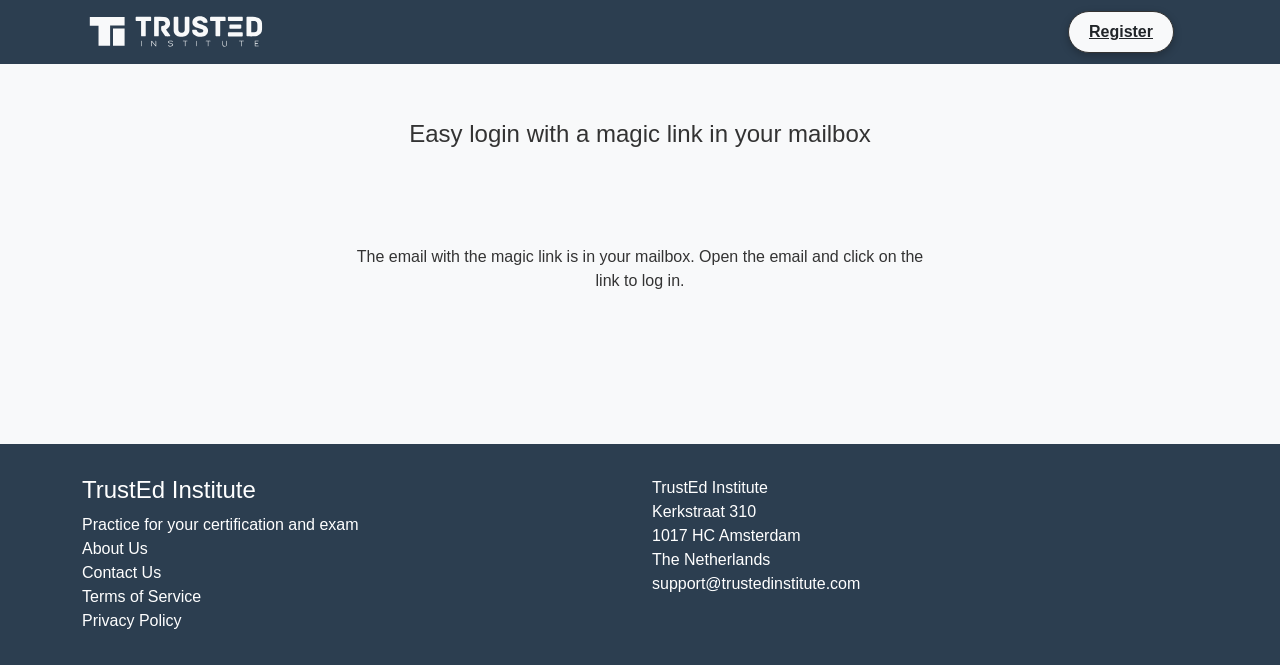 scroll, scrollTop: 0, scrollLeft: 0, axis: both 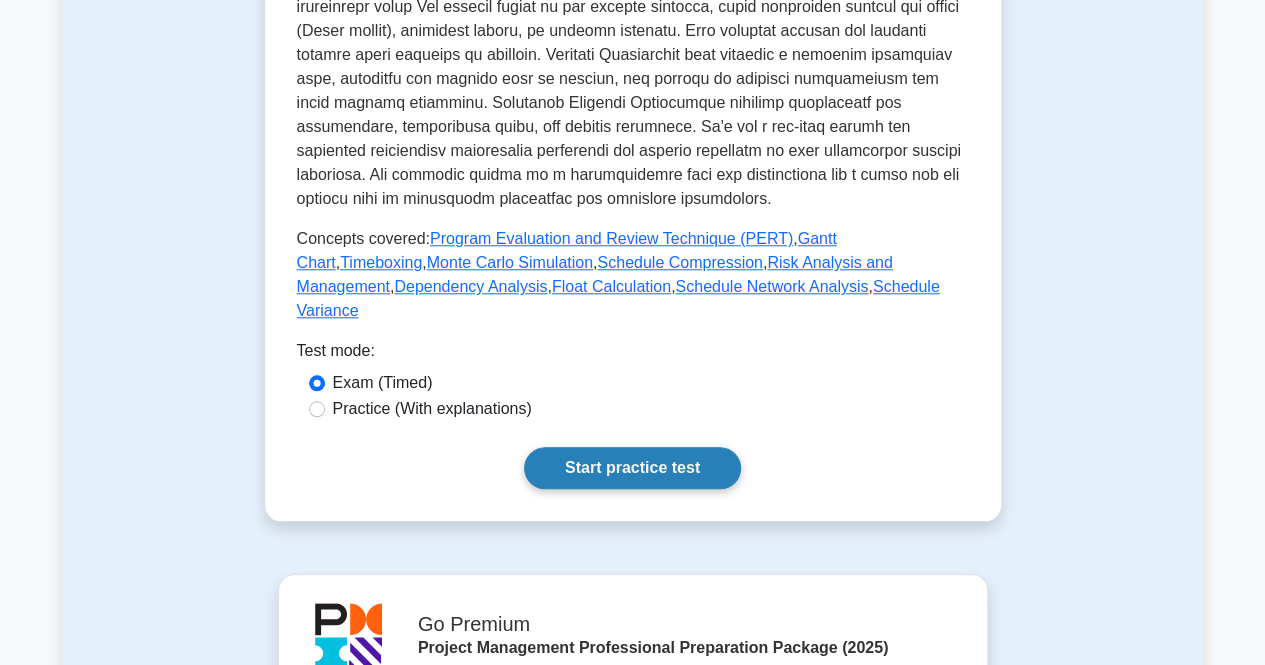 click on "Start practice test" at bounding box center [632, 468] 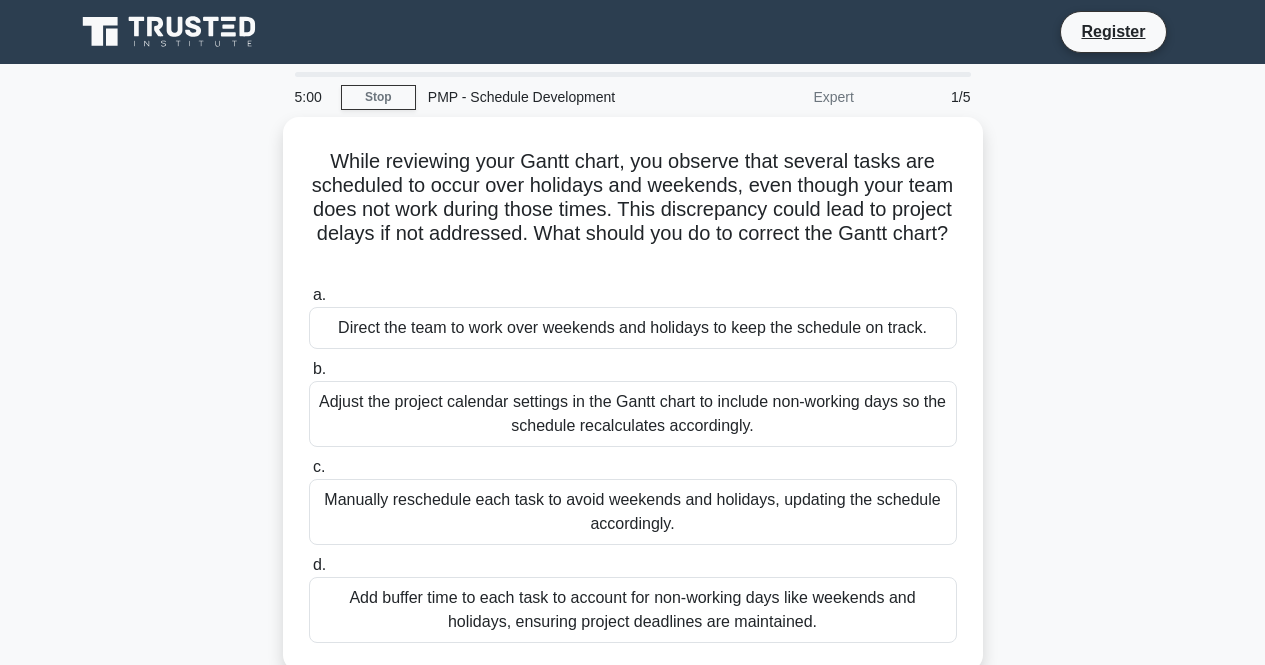 scroll, scrollTop: 0, scrollLeft: 0, axis: both 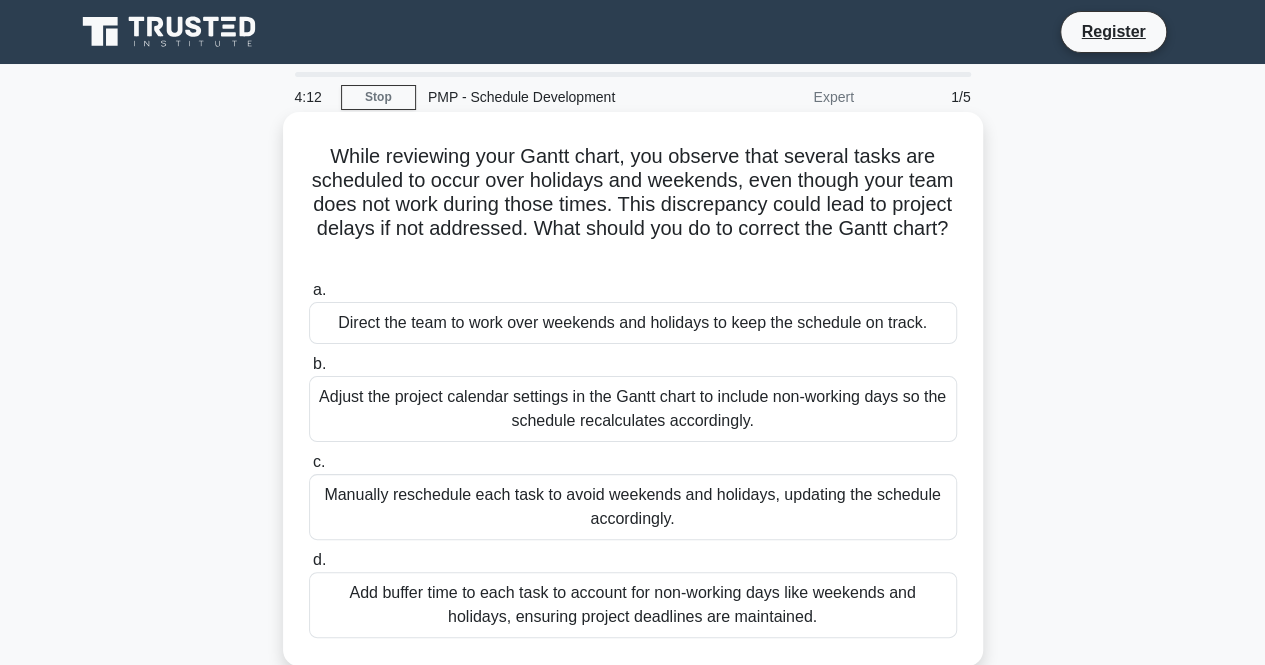 click on "Adjust the project calendar settings in the Gantt chart to include non-working days so the schedule recalculates accordingly." at bounding box center (633, 409) 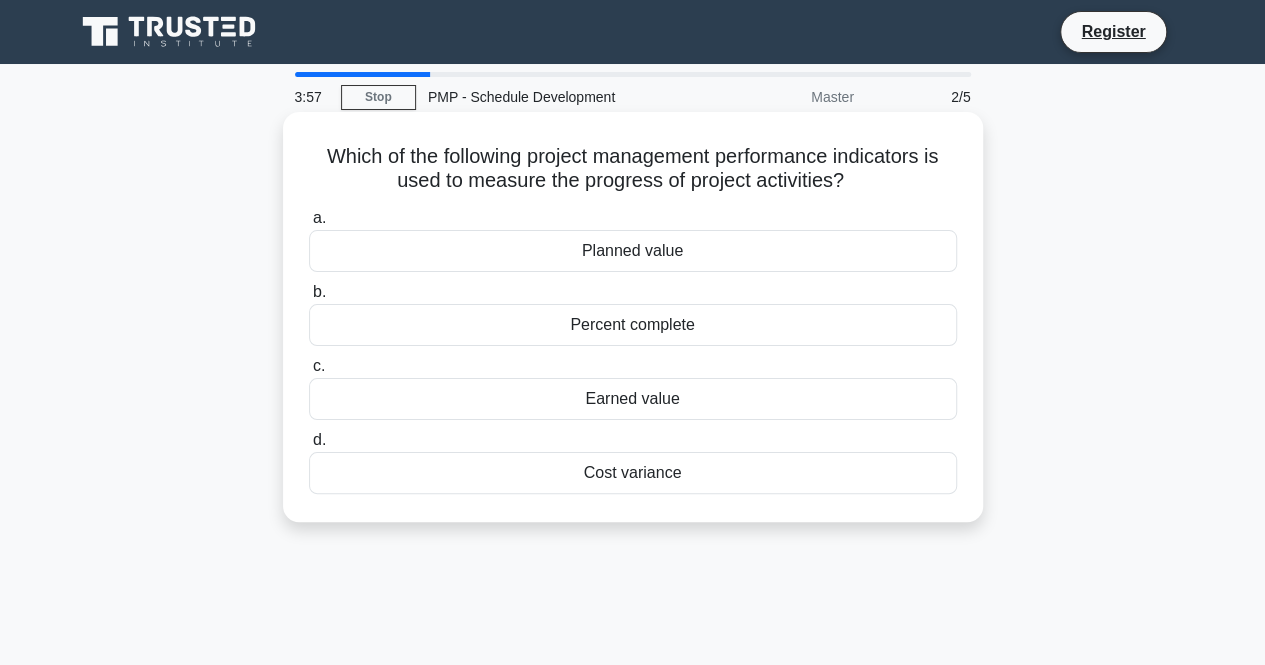 click on "Earned value" at bounding box center (633, 399) 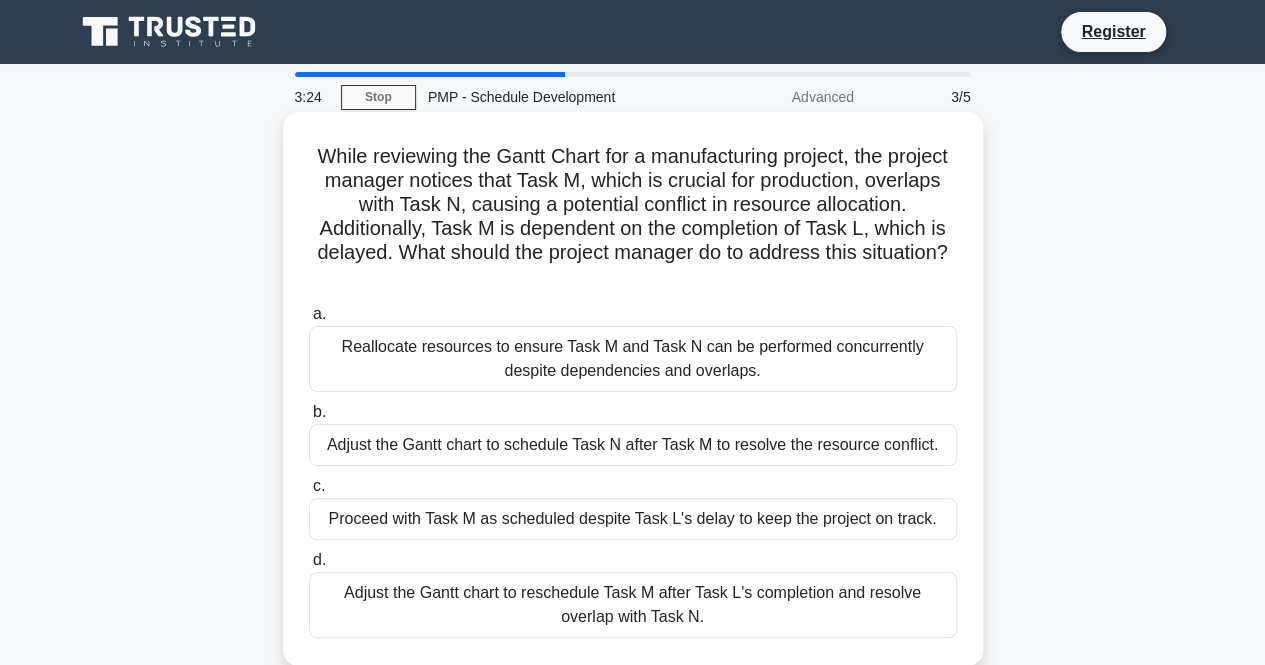 click on "Adjust the Gantt chart to reschedule Task M after Task L's completion and resolve overlap with Task N." at bounding box center (633, 605) 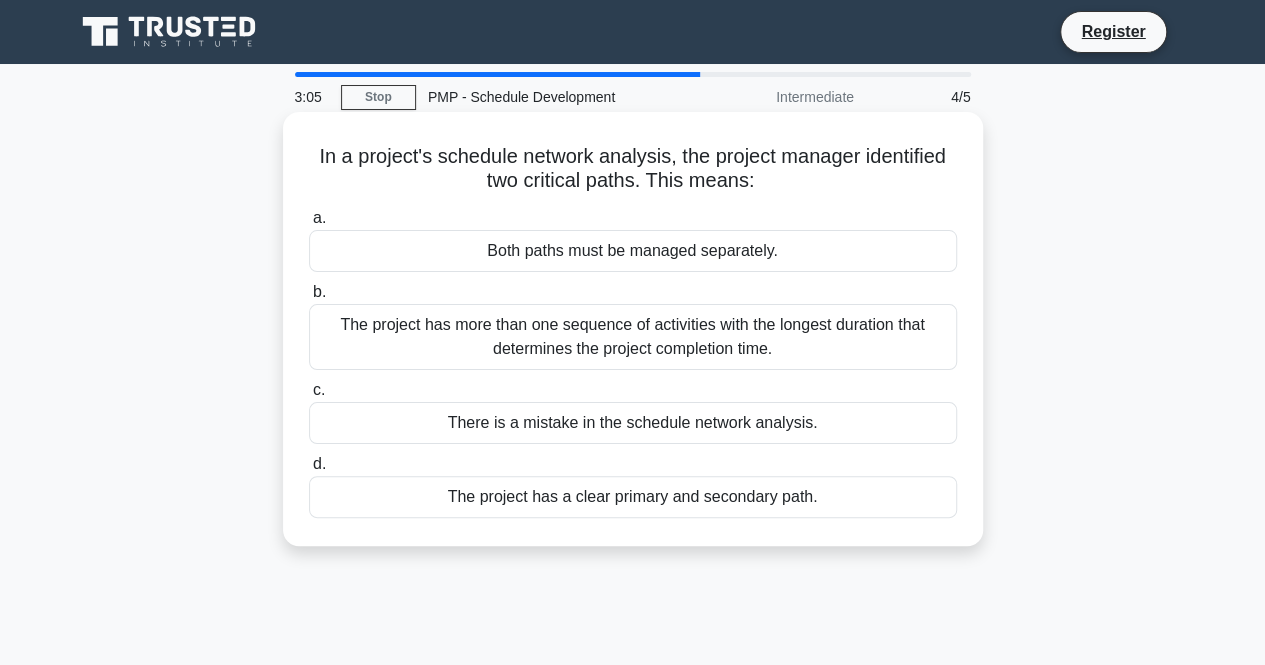 click on "The project has more than one sequence of activities with the longest duration that determines the project completion time." at bounding box center (633, 337) 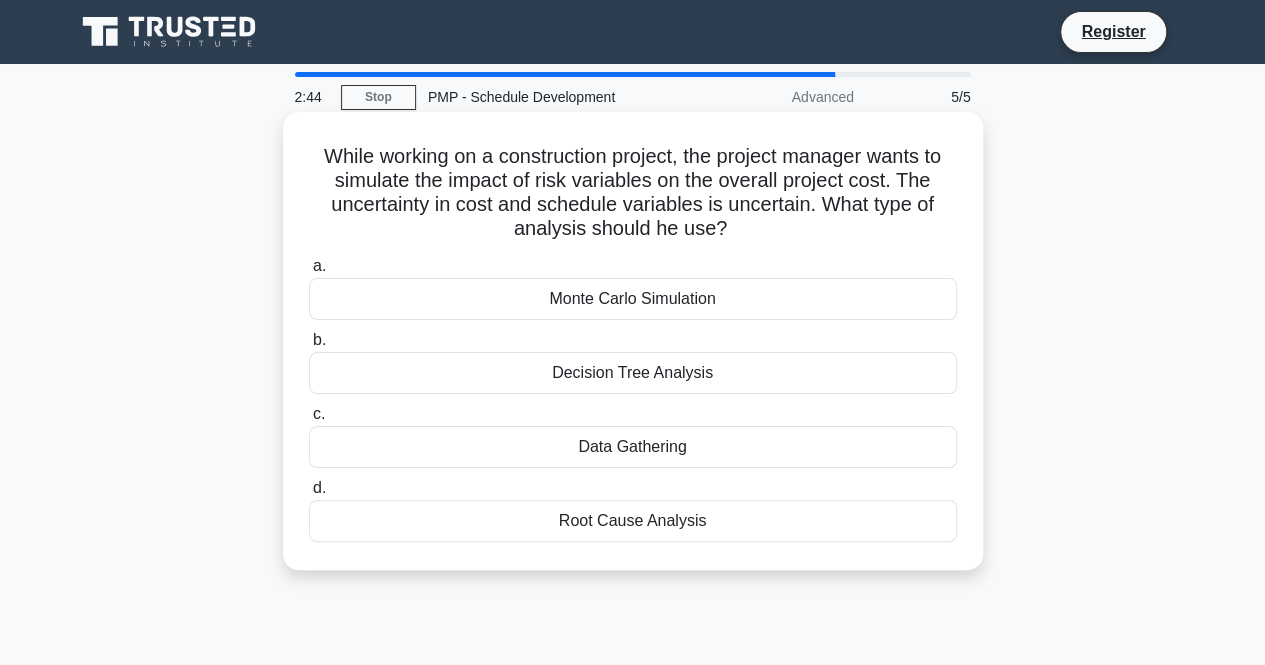 click on "Monte Carlo Simulation" at bounding box center [633, 299] 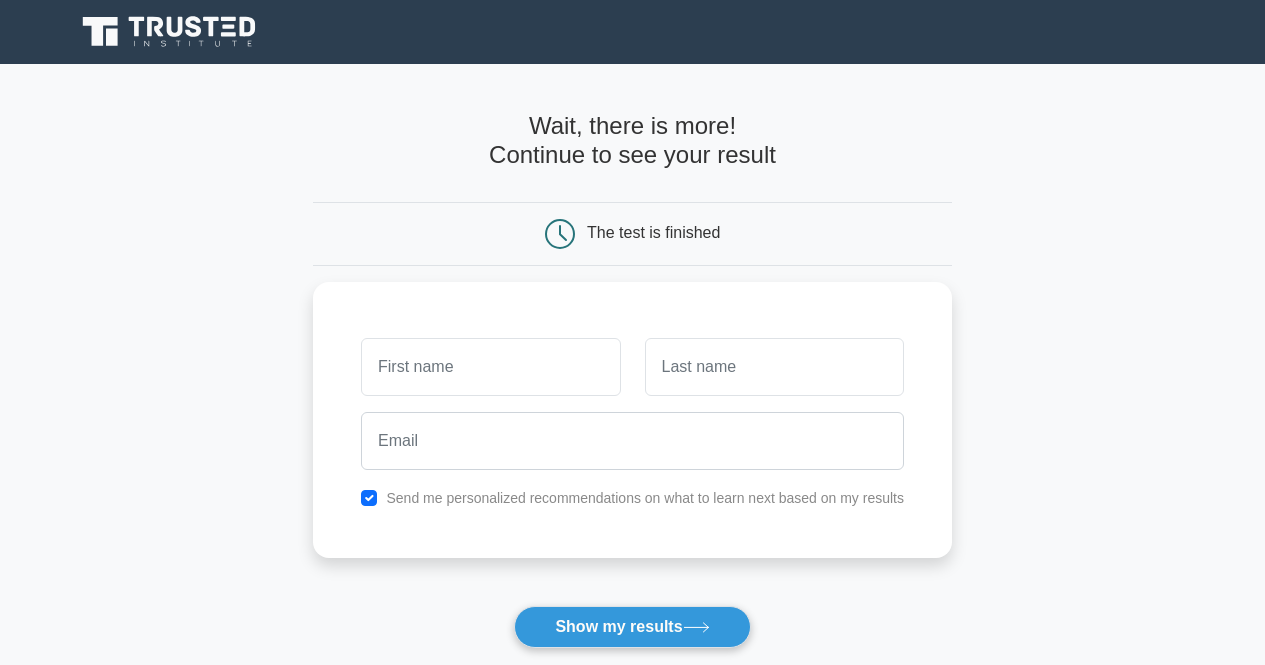 scroll, scrollTop: 0, scrollLeft: 0, axis: both 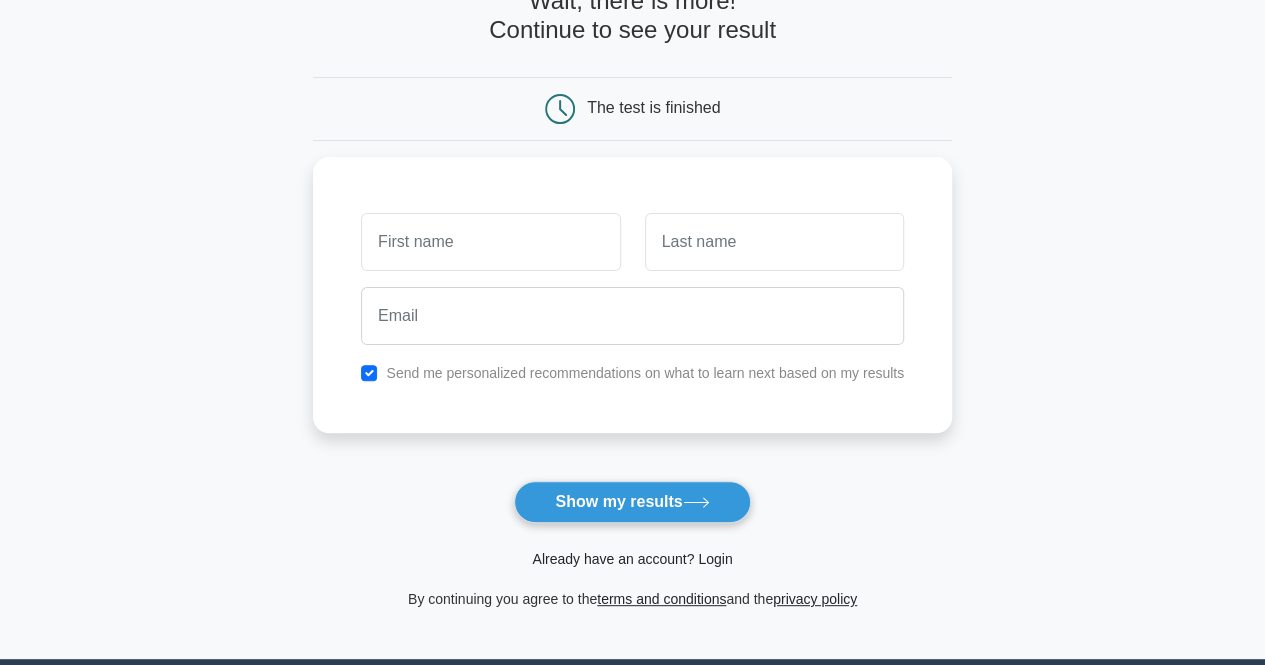 click on "Already have an account? Login" at bounding box center (632, 559) 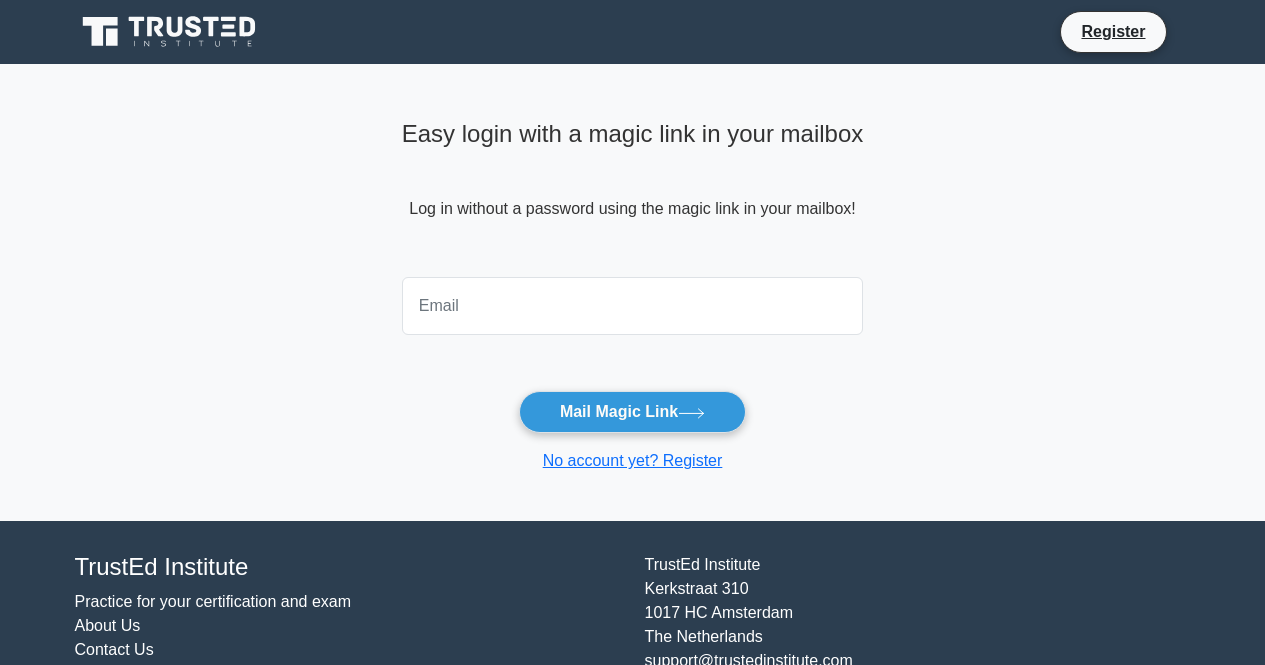 scroll, scrollTop: 0, scrollLeft: 0, axis: both 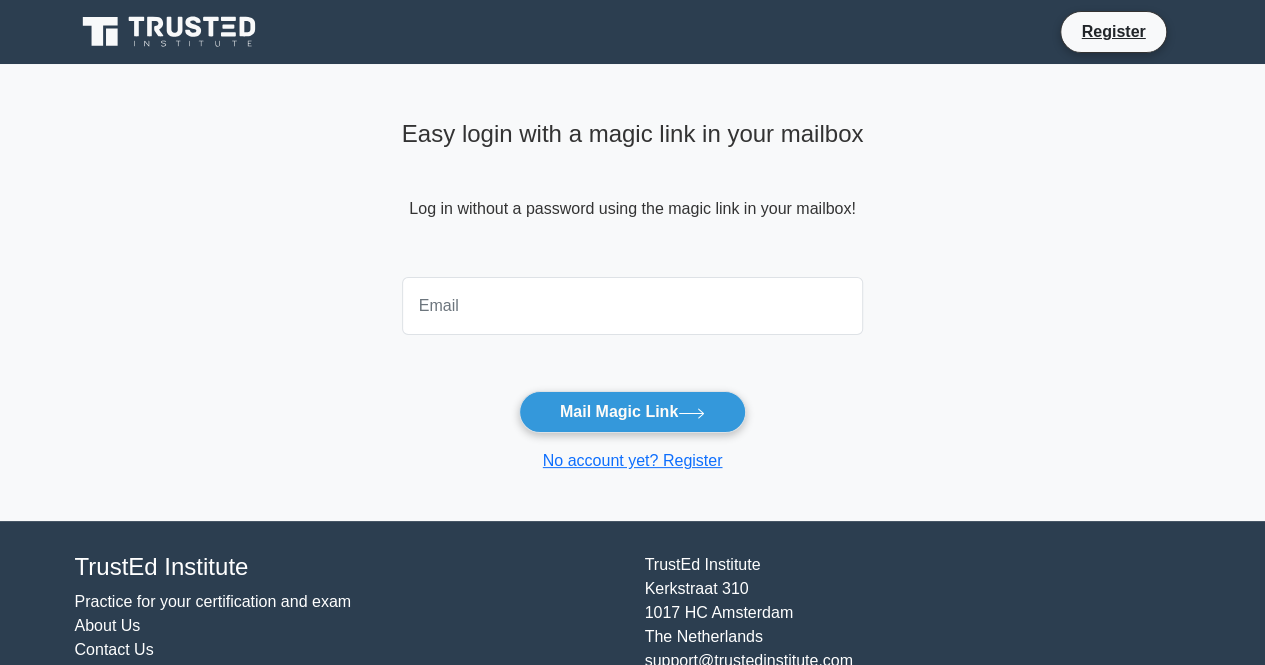 type on "G" 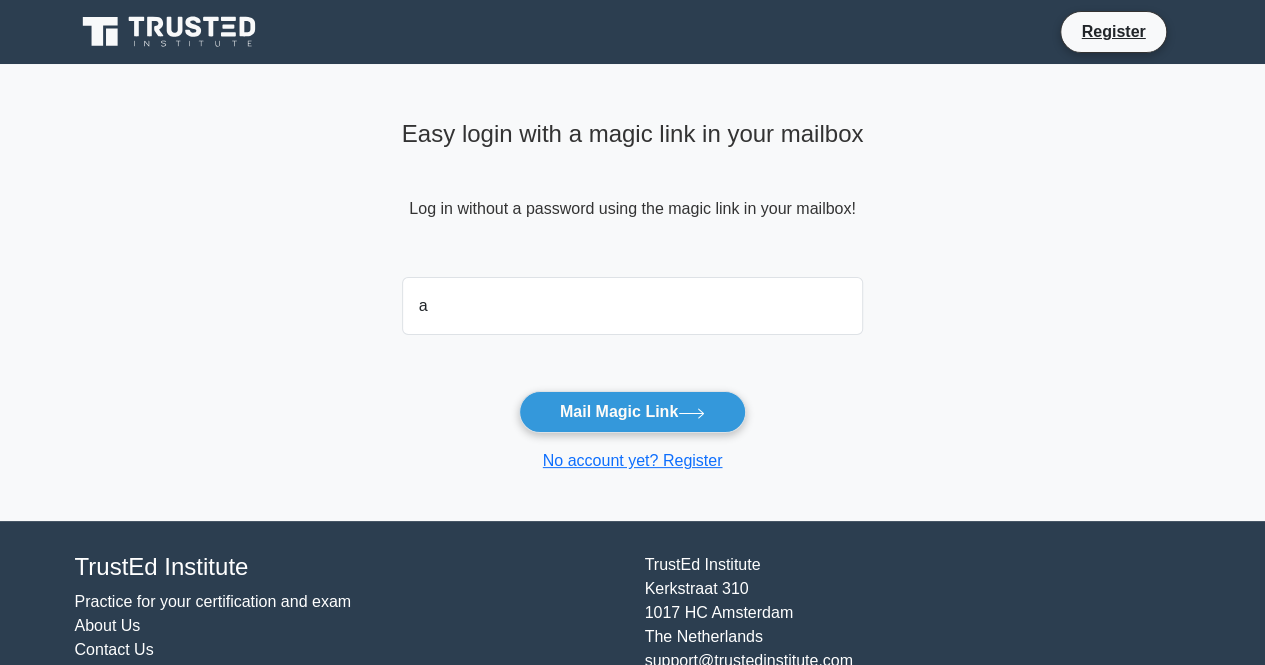 type on "aghayeva.fazilaa@gmail.com" 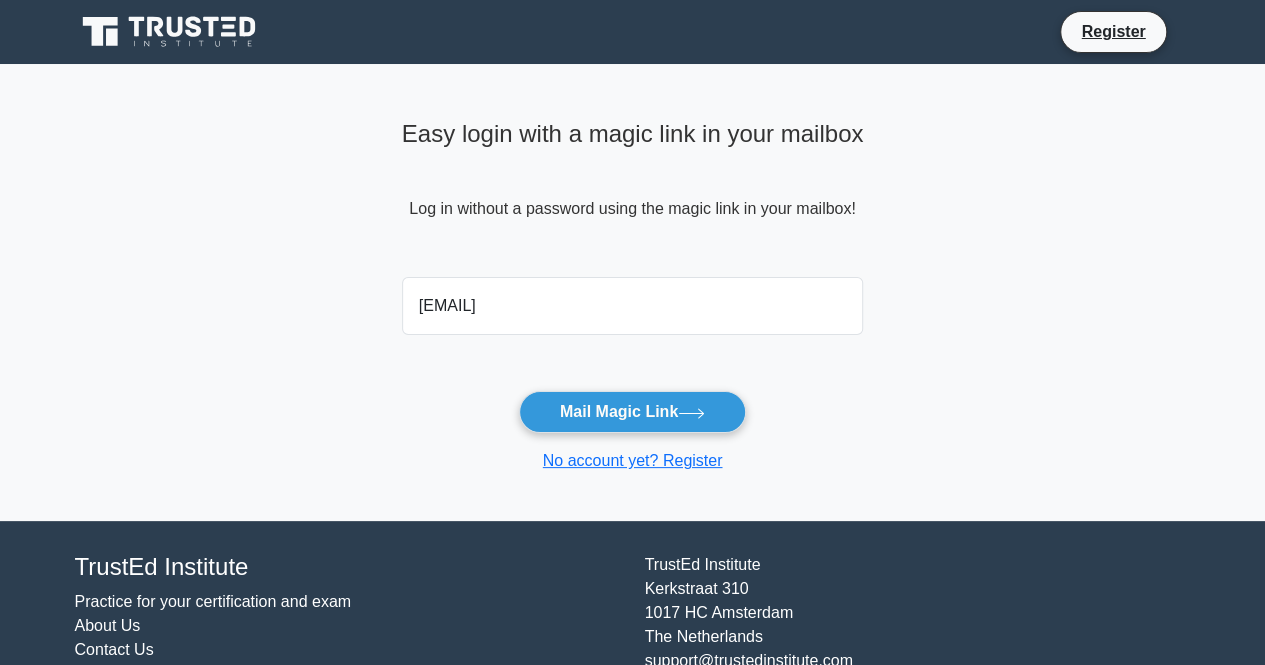 click on "Mail Magic Link" at bounding box center [632, 412] 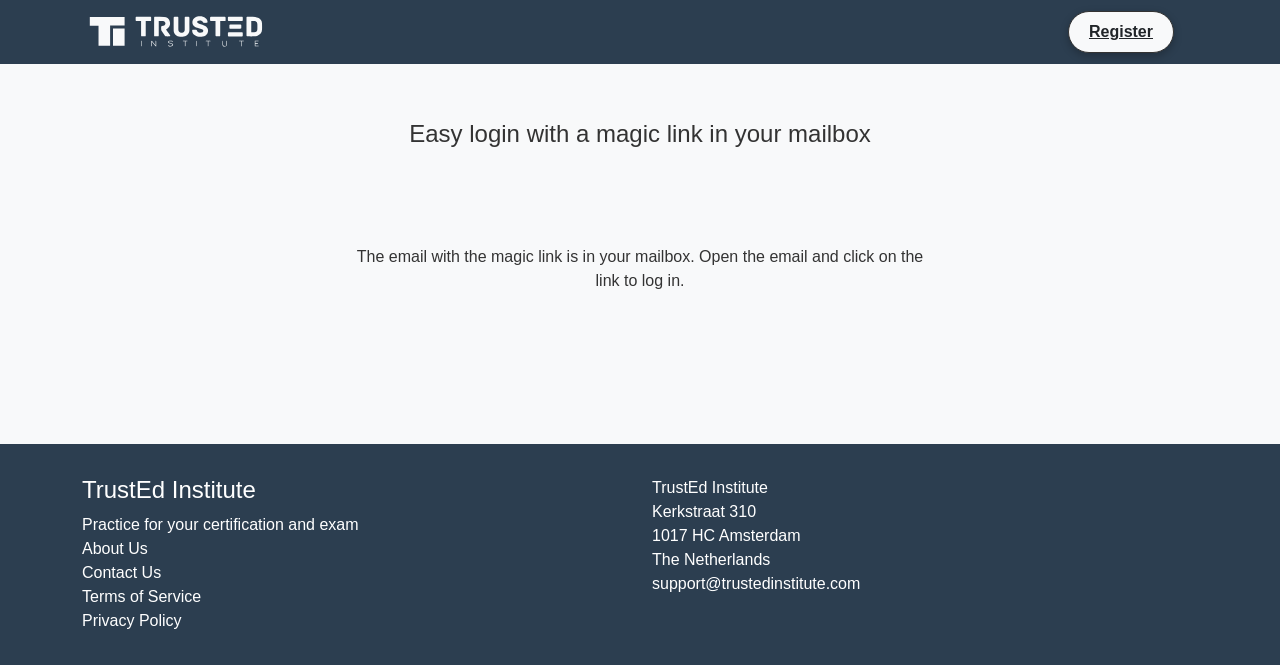 scroll, scrollTop: 0, scrollLeft: 0, axis: both 